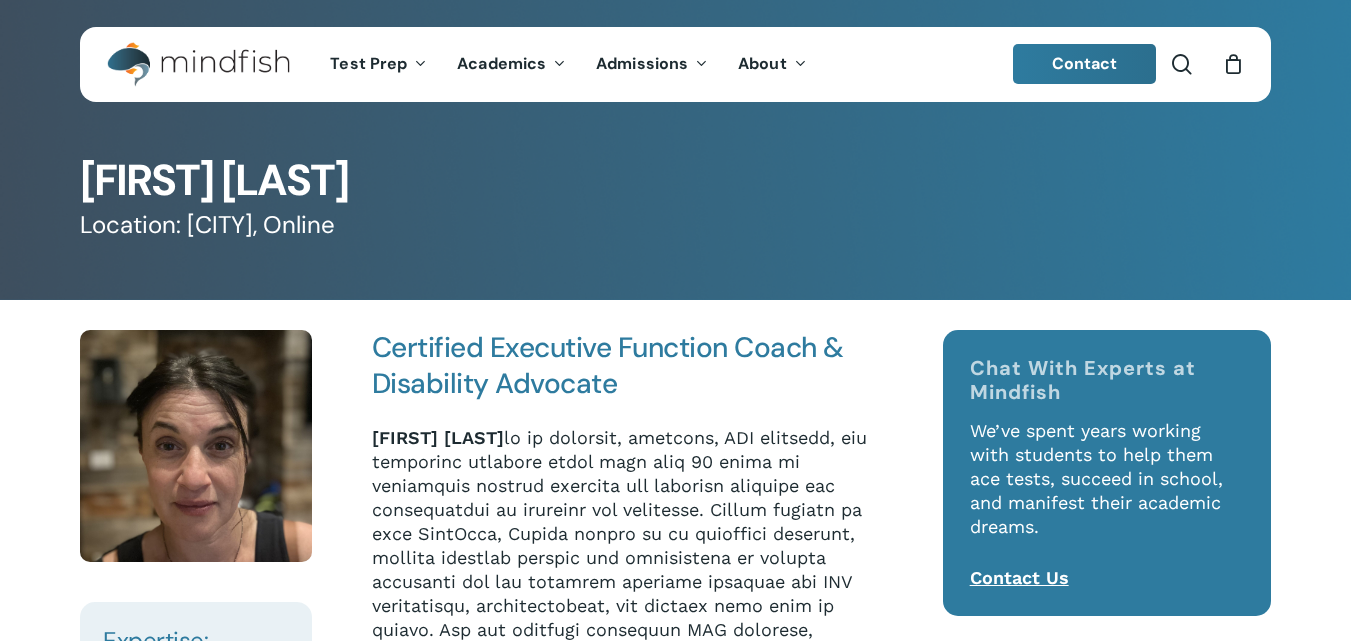 scroll, scrollTop: 0, scrollLeft: 0, axis: both 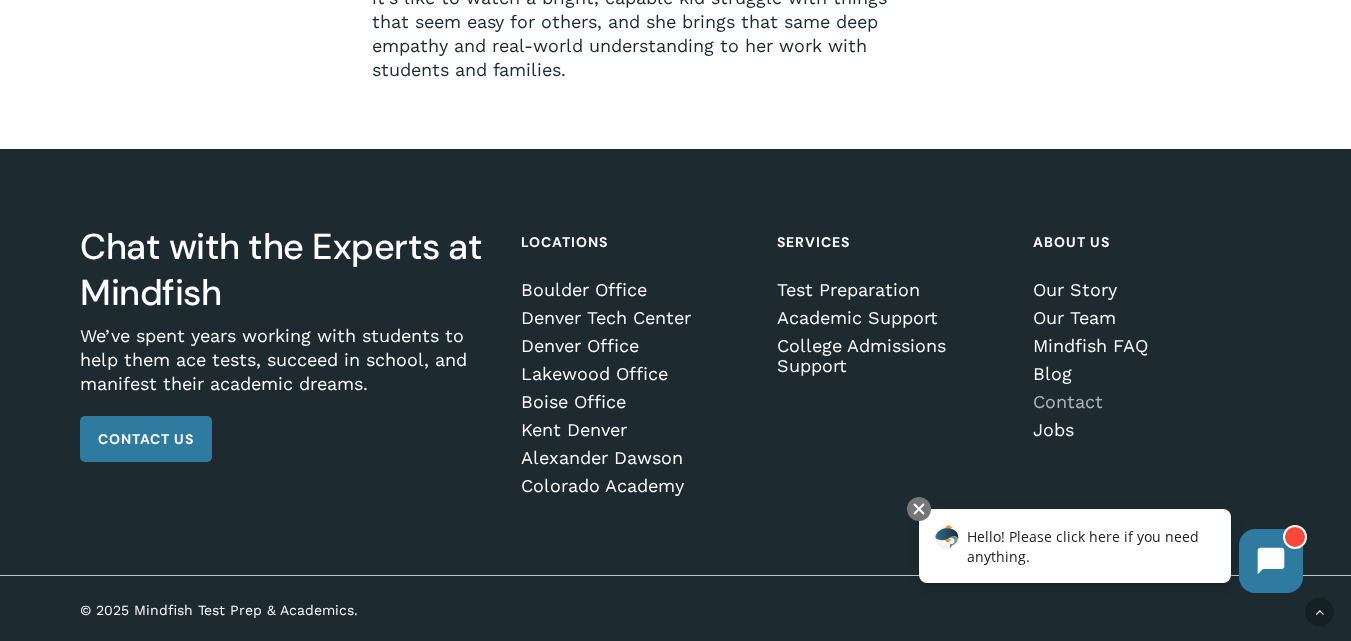 click on "Contact" at bounding box center [1149, 402] 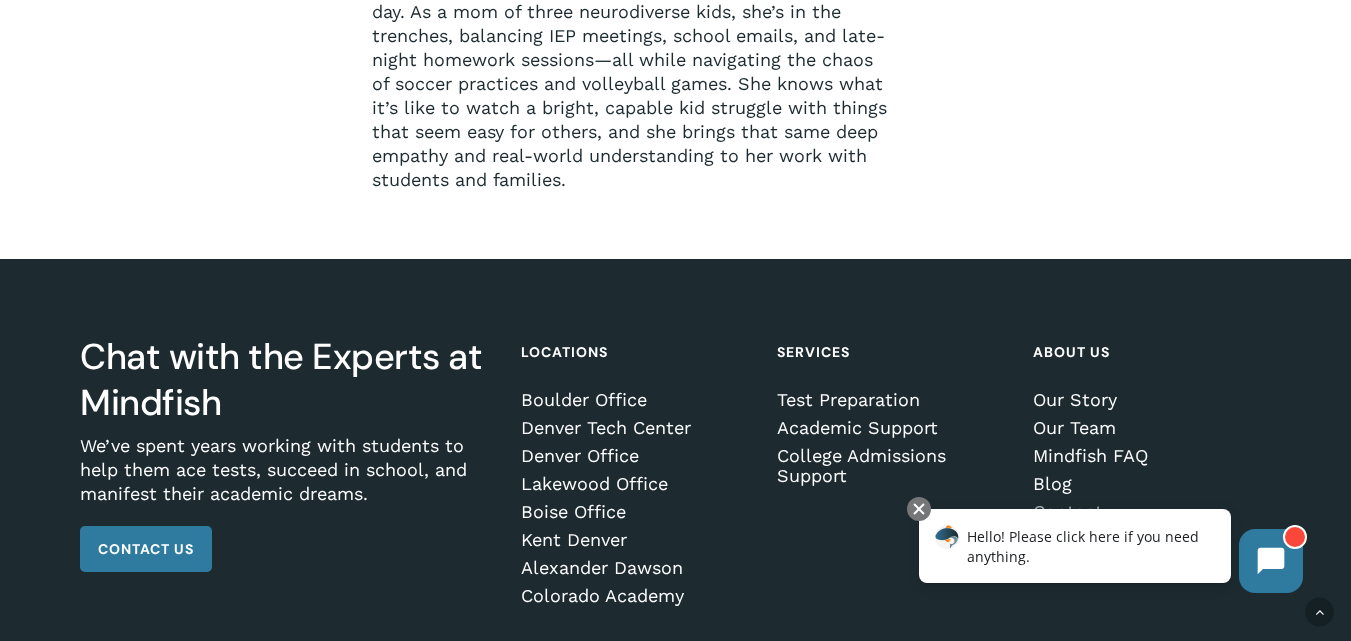 scroll, scrollTop: 1011, scrollLeft: 0, axis: vertical 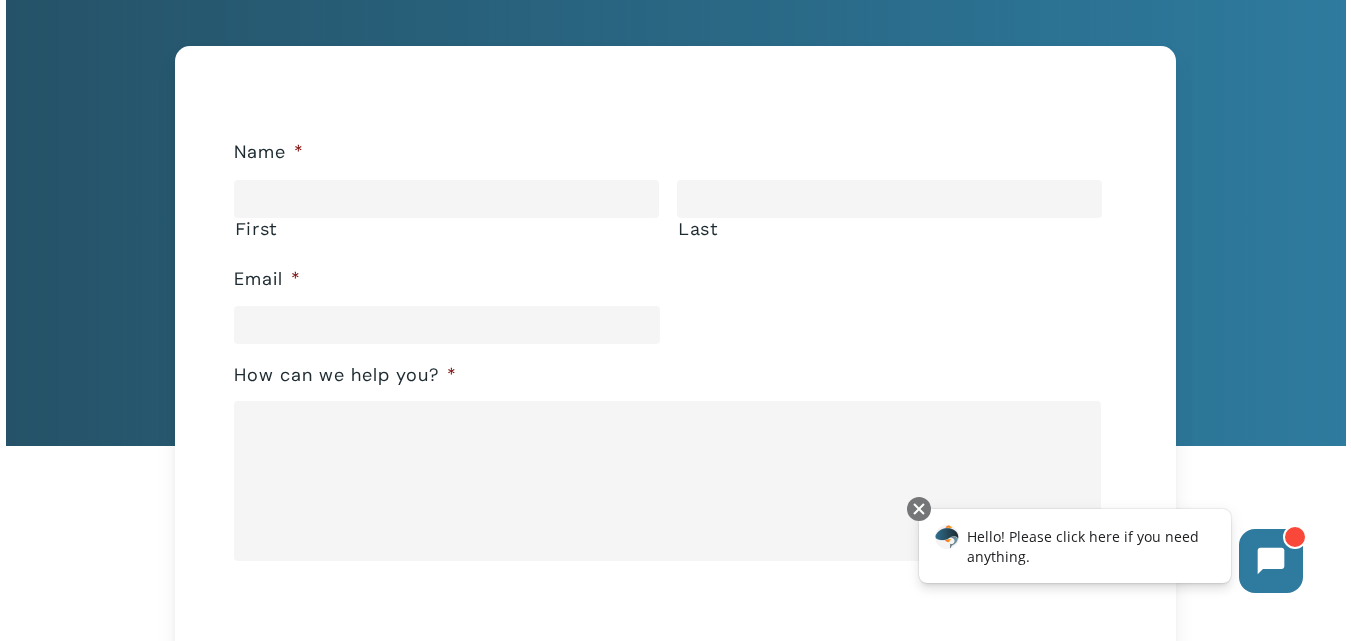 click on "How can we help you? *" at bounding box center [675, 455] 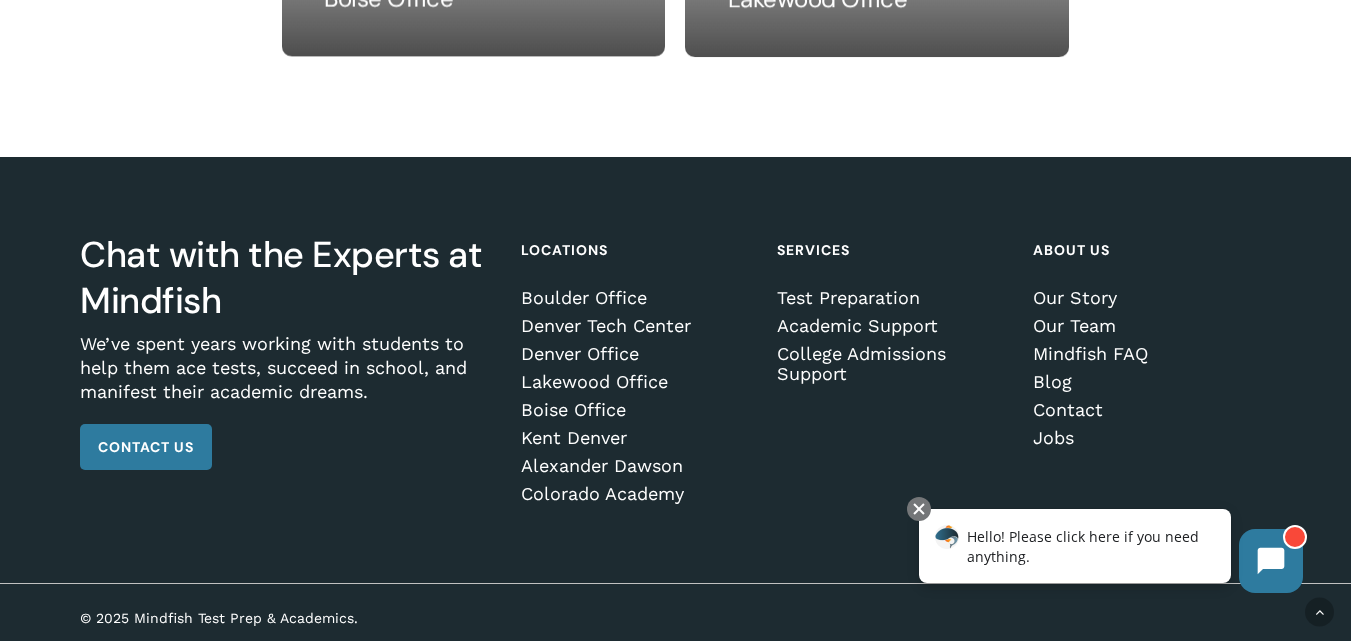 scroll, scrollTop: 1971, scrollLeft: 0, axis: vertical 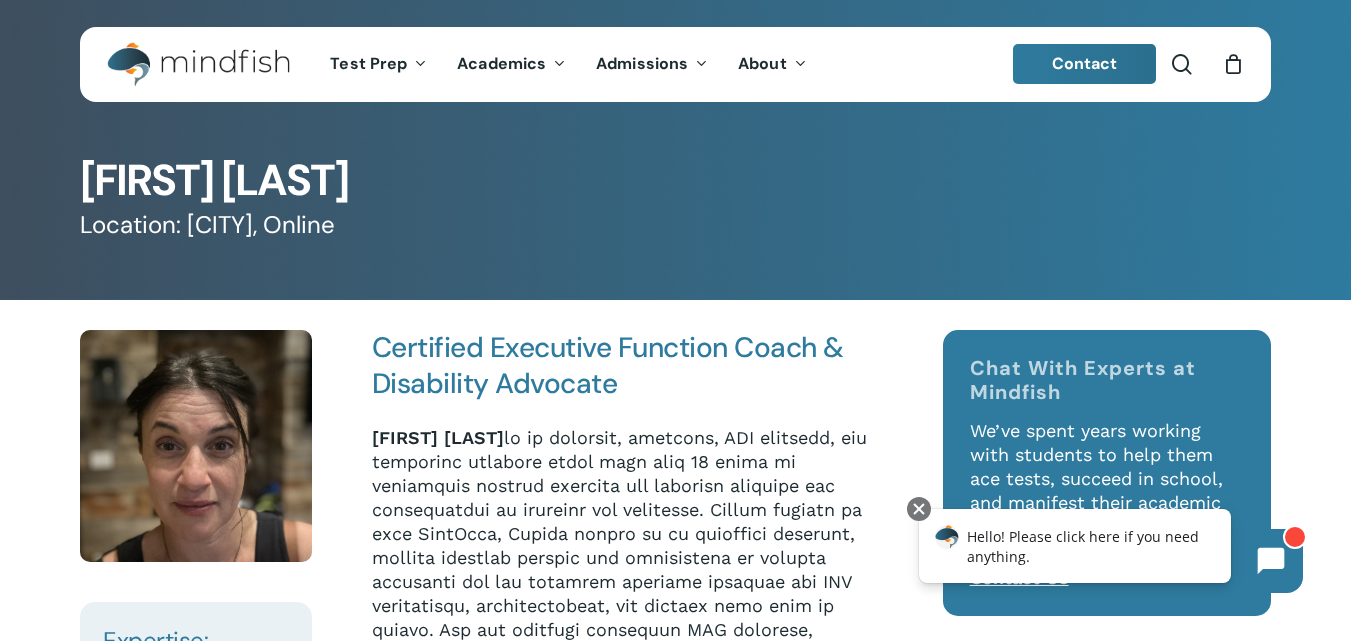 drag, startPoint x: 51, startPoint y: 176, endPoint x: 476, endPoint y: 176, distance: 425 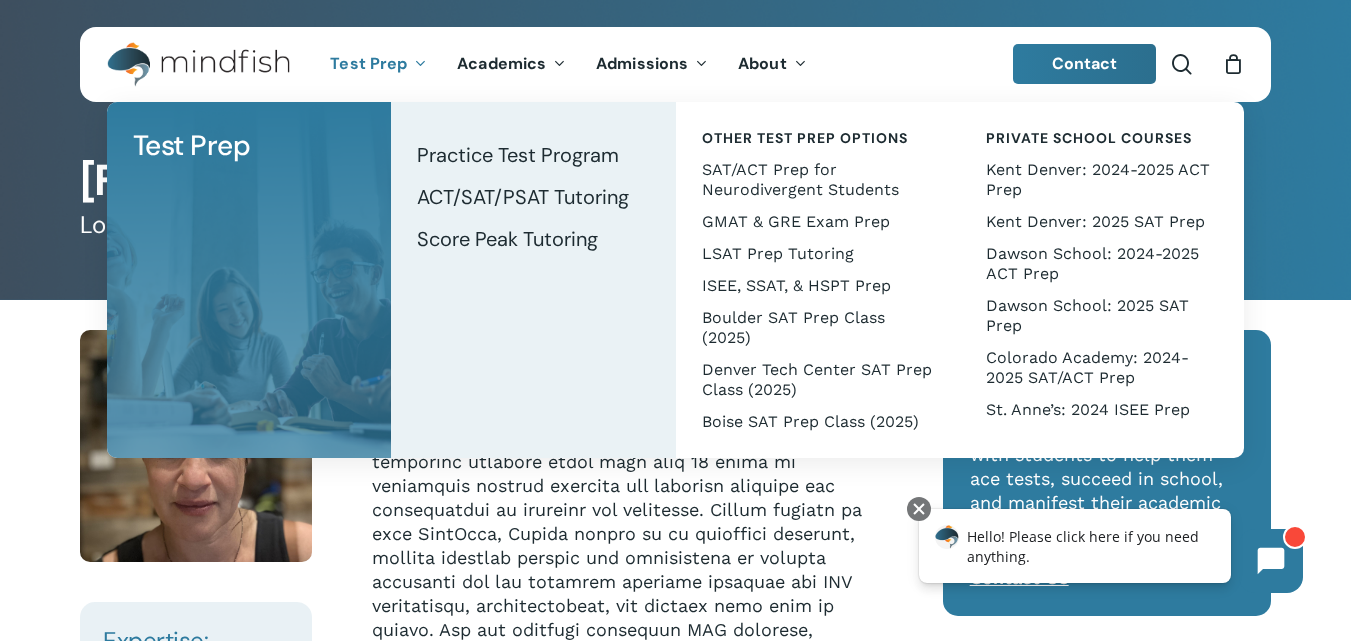 click on "Expertise:
Executive Function Coaching, Academic Tutoring, IEP Advocacy, Assistive Technology
Certified Executive Function Coach & Disability Advocate
Stacey Acquavella
More than anything, Stacey understands the ups and downs of neurodivergent learning because she lives it every day. As a mom of three neurodiverse kids, she’s in the trenches, balancing IEP meetings, school emails, and late-night homework sessions—all while navigating the chaos of soccer practices and volleyball games. She knows what it’s like to watch a bright, capable kid struggle with things that seem easy for others, and she brings that same deep empathy and real-world understanding to her work with students and families.
Chat With Experts at Mindfish" at bounding box center [675, 810] 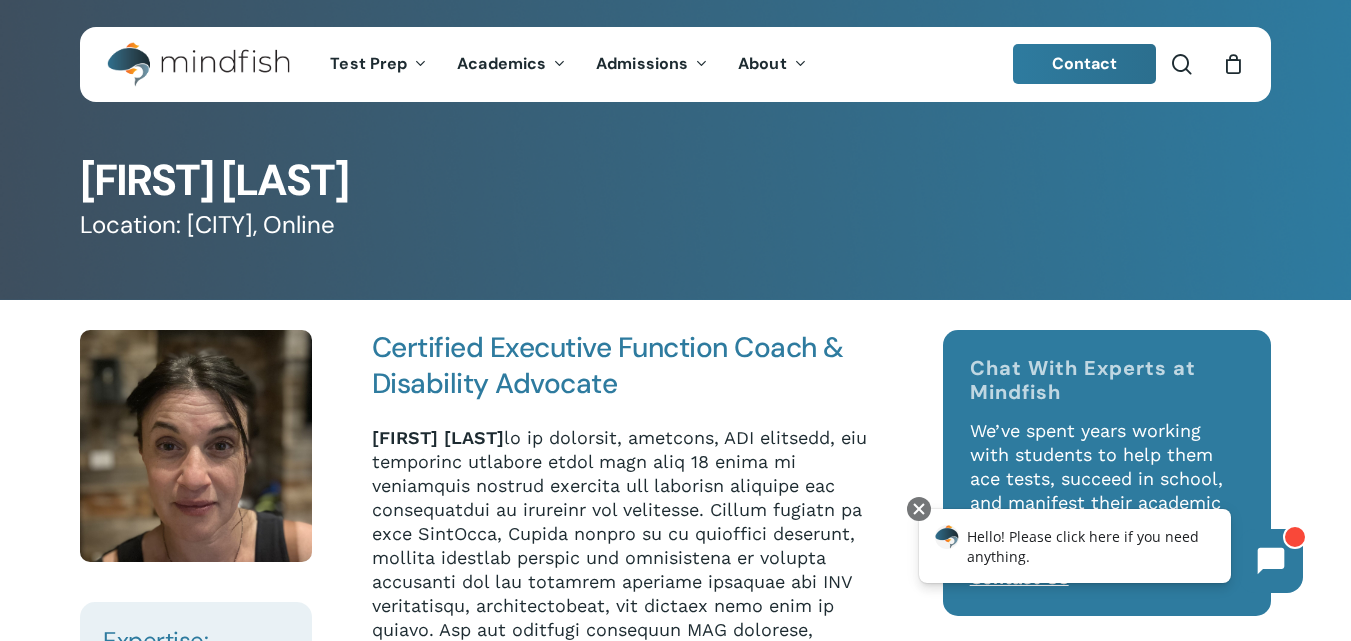 drag, startPoint x: 368, startPoint y: 223, endPoint x: 190, endPoint y: 221, distance: 178.01123 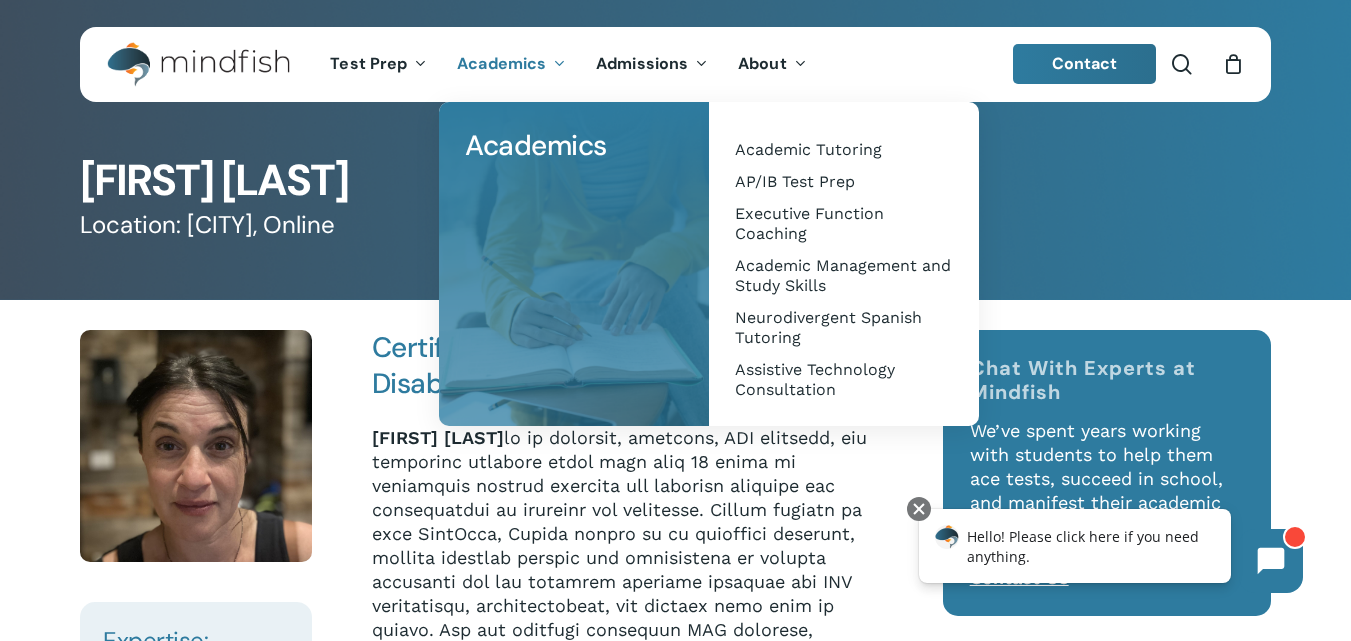 copy on "Boulder, Online" 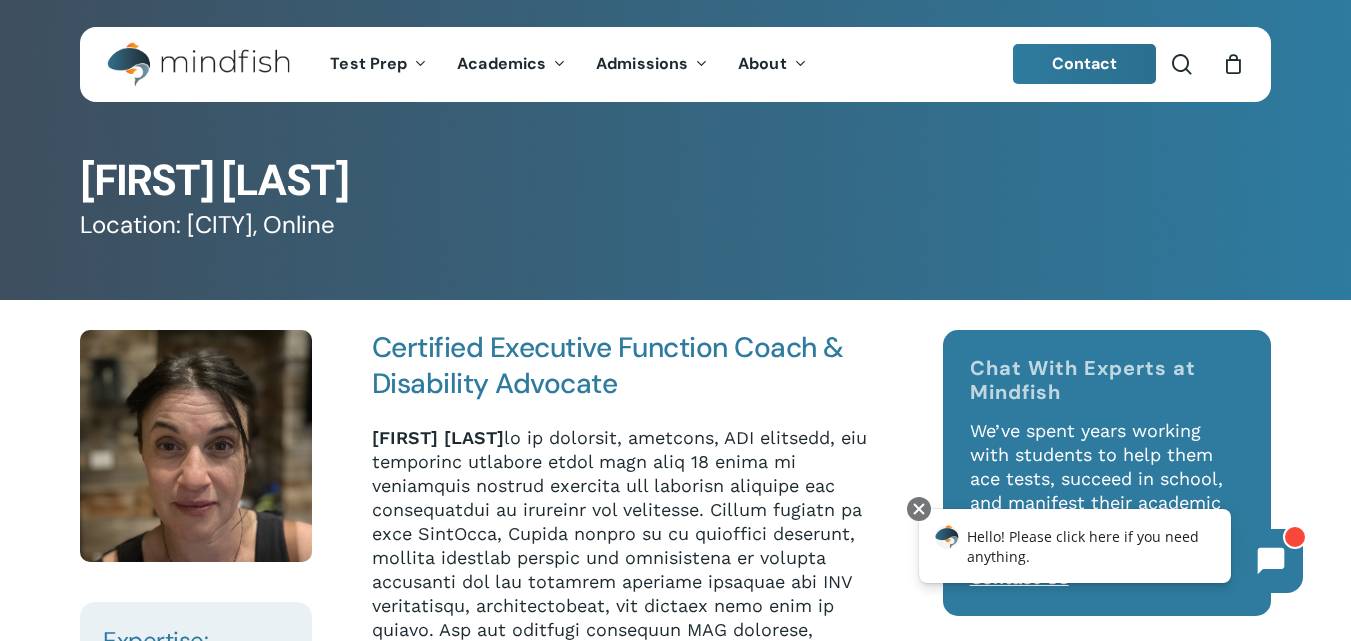 click on "Stacey Acquavella" at bounding box center (675, 180) 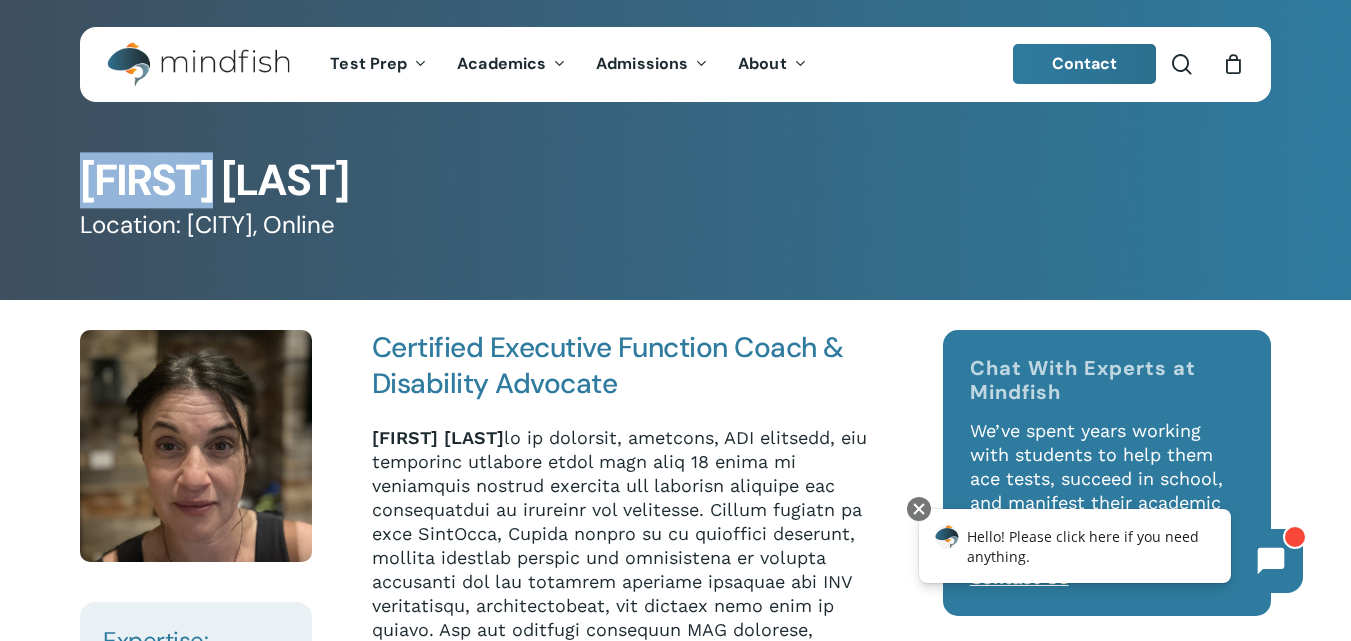 click on "Stacey Acquavella" at bounding box center (675, 180) 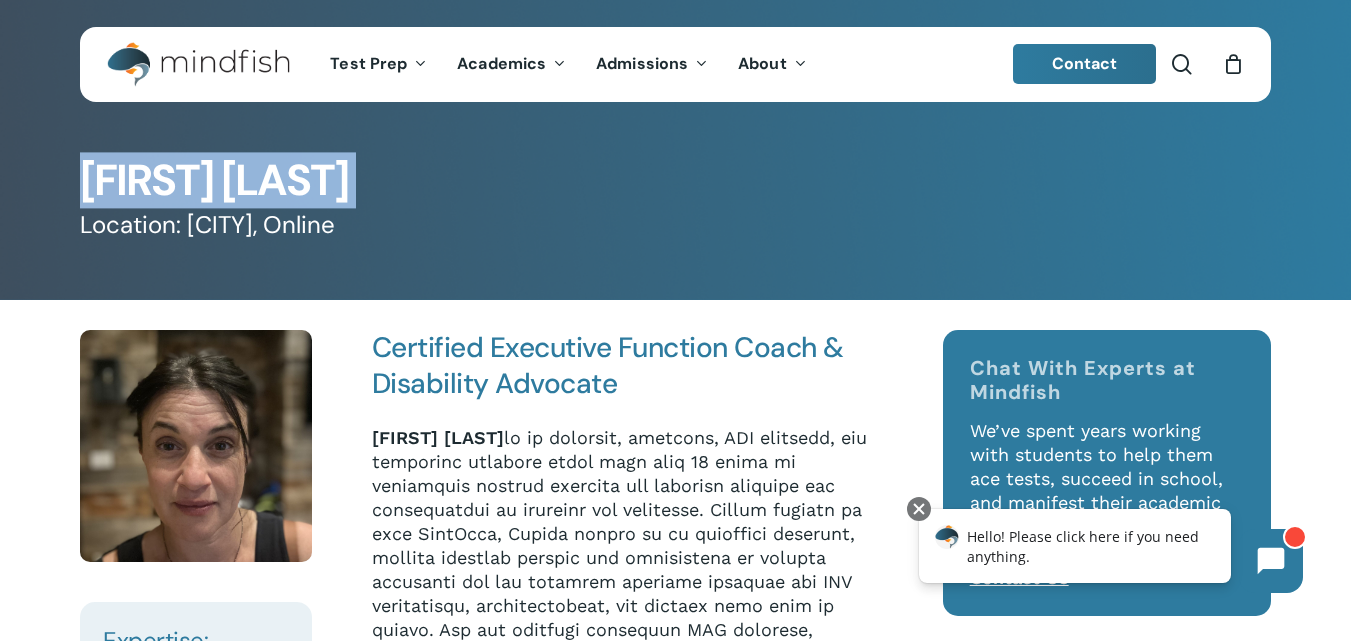 click on "Stacey Acquavella" at bounding box center [675, 180] 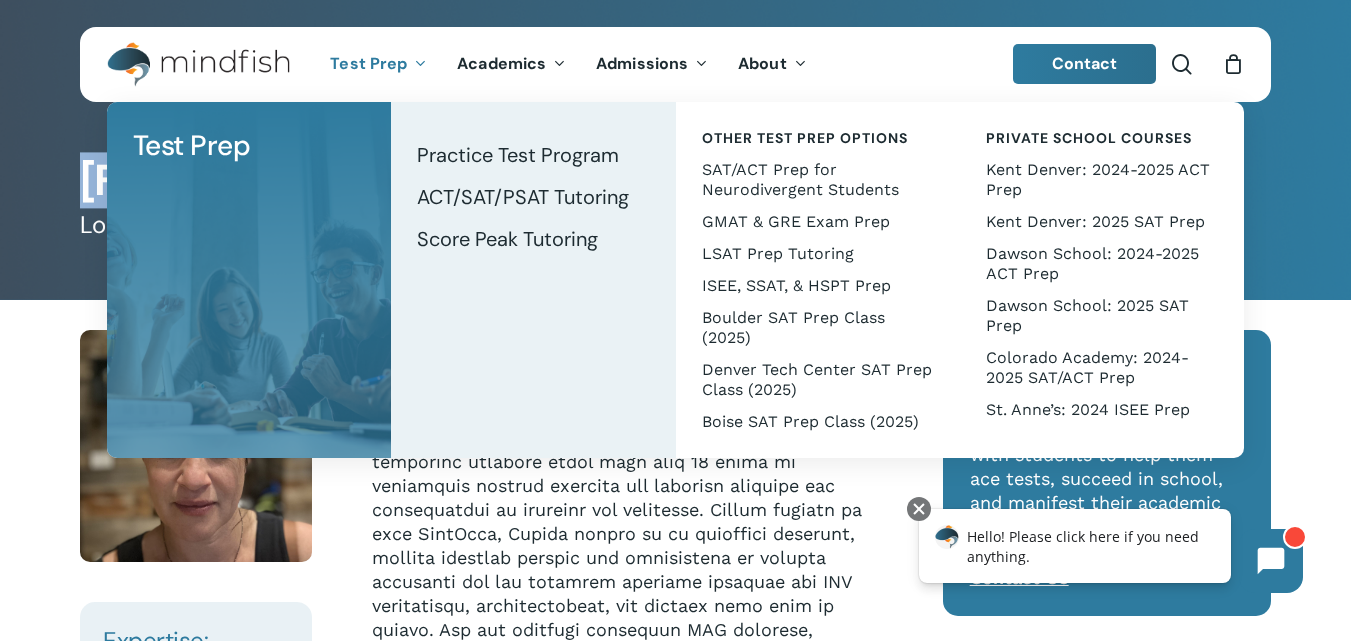 copy on "Stacey Acquavella" 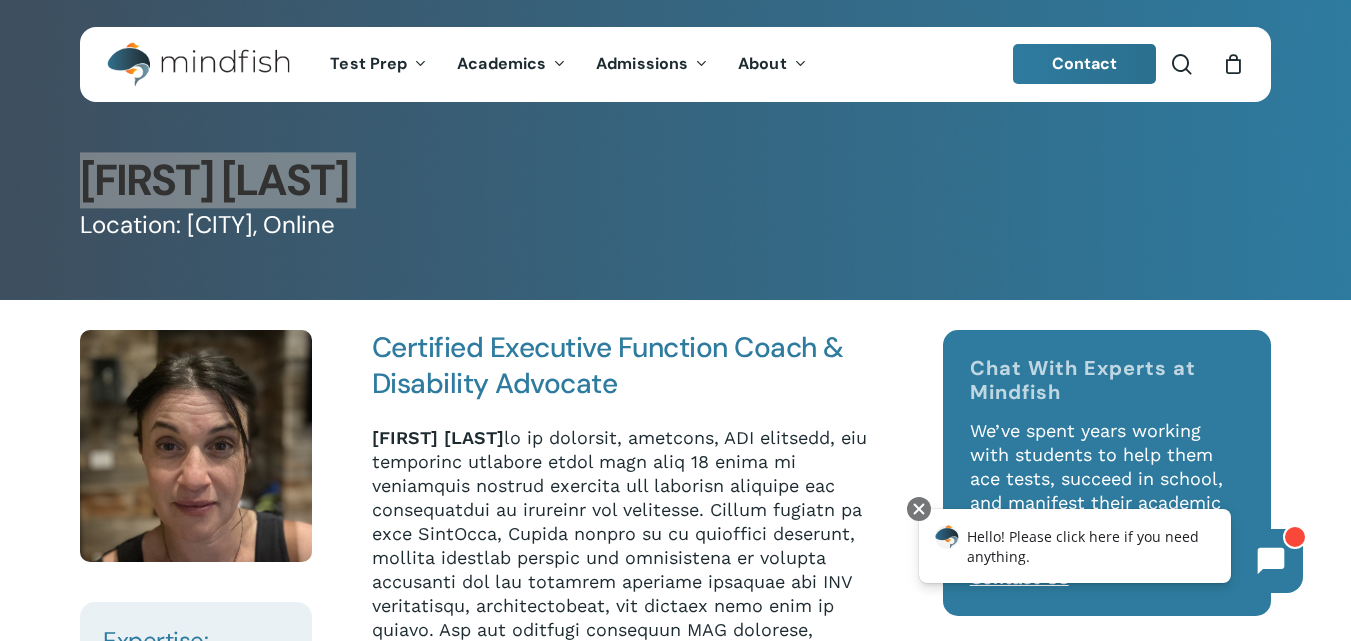 scroll, scrollTop: 100, scrollLeft: 0, axis: vertical 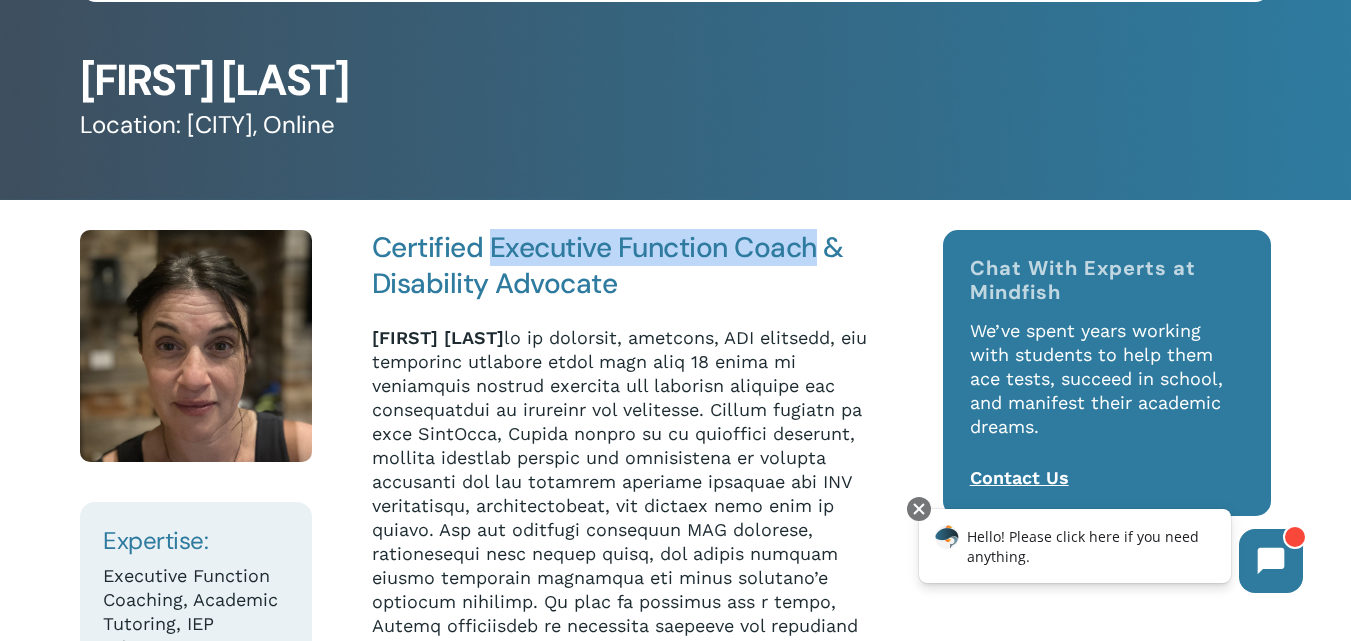 drag, startPoint x: 493, startPoint y: 241, endPoint x: 820, endPoint y: 251, distance: 327.15286 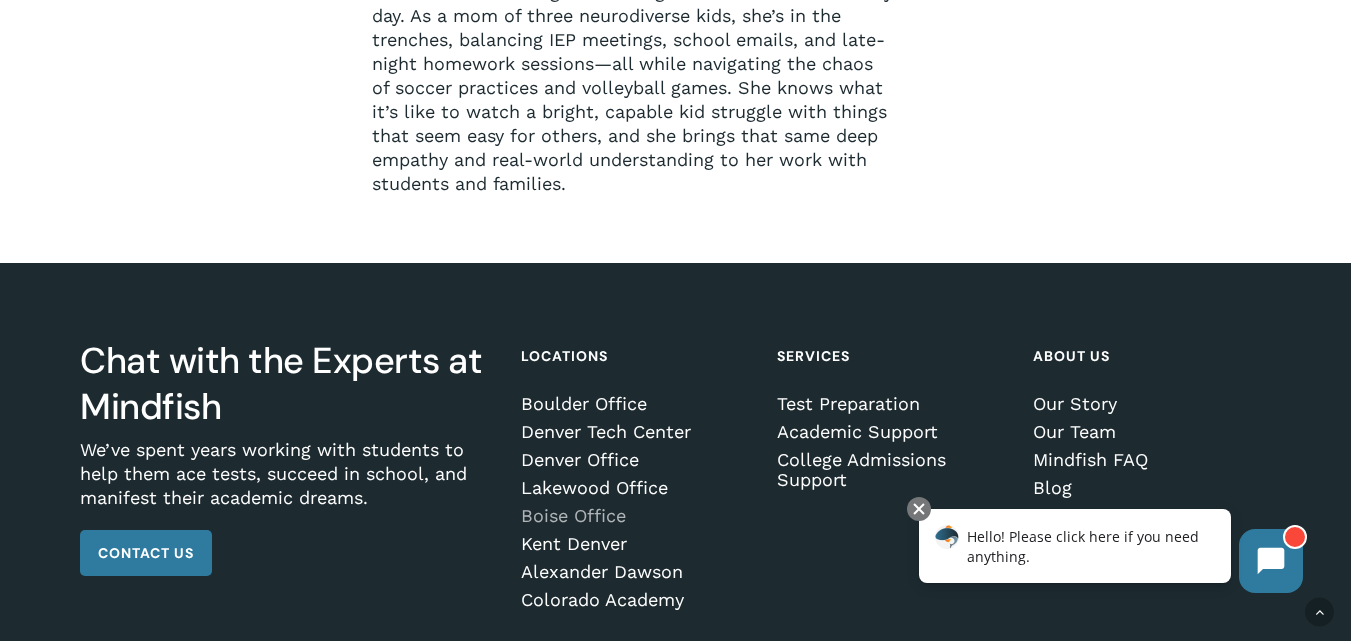 scroll, scrollTop: 1211, scrollLeft: 0, axis: vertical 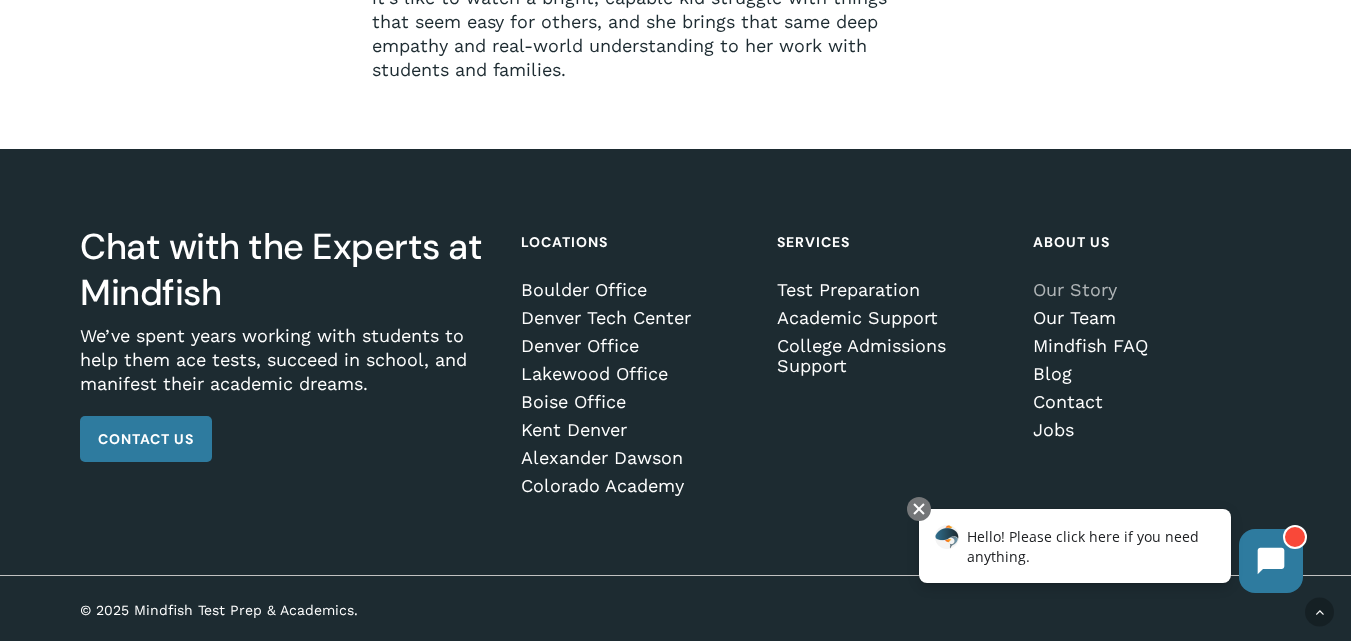 click on "Our Story" at bounding box center [1149, 290] 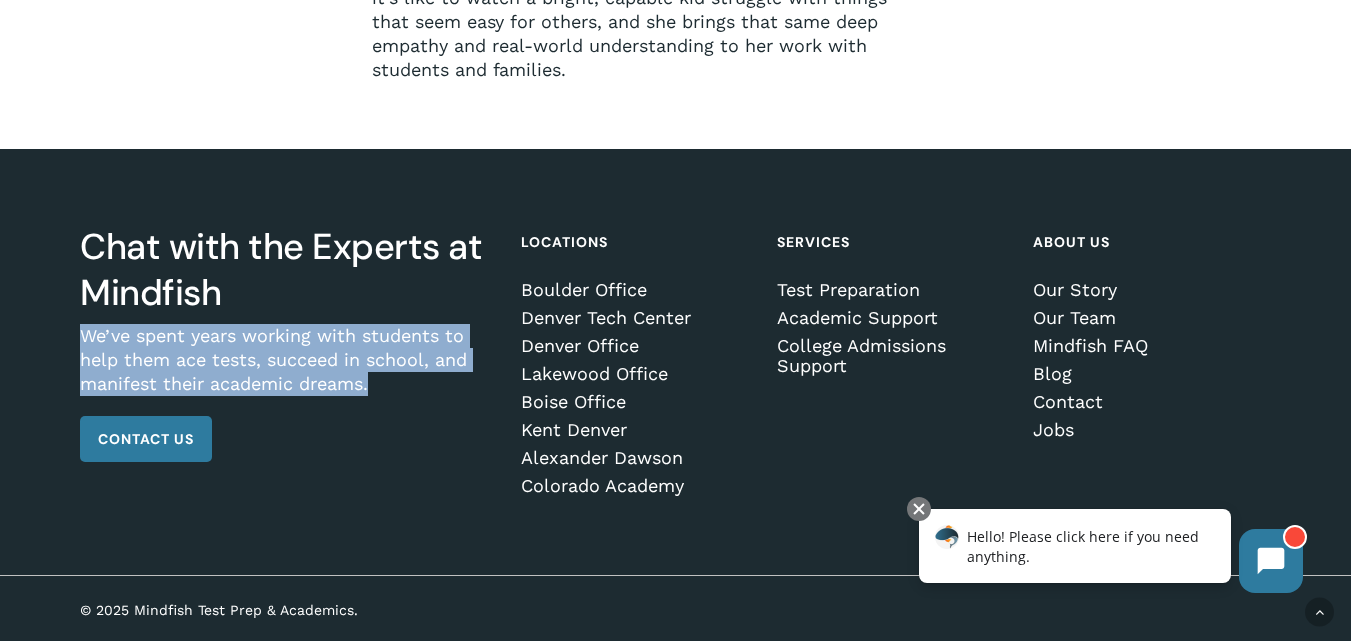 drag, startPoint x: 382, startPoint y: 397, endPoint x: 80, endPoint y: 341, distance: 307.14816 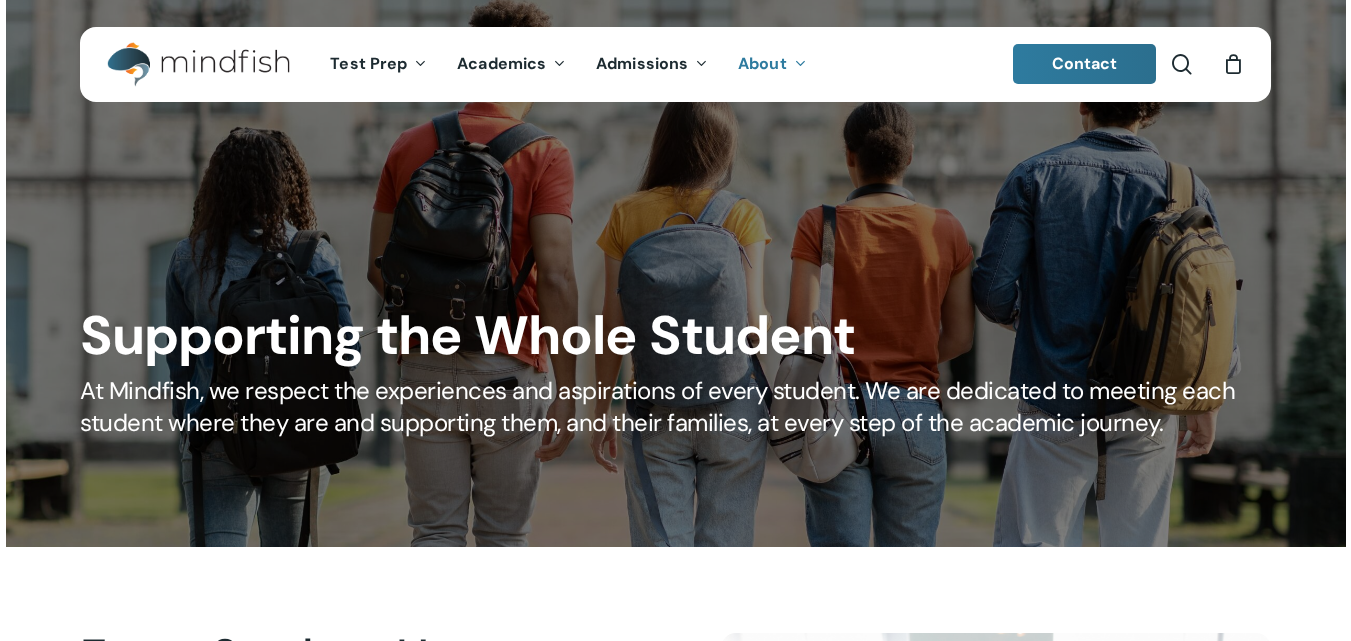 scroll, scrollTop: 0, scrollLeft: 0, axis: both 